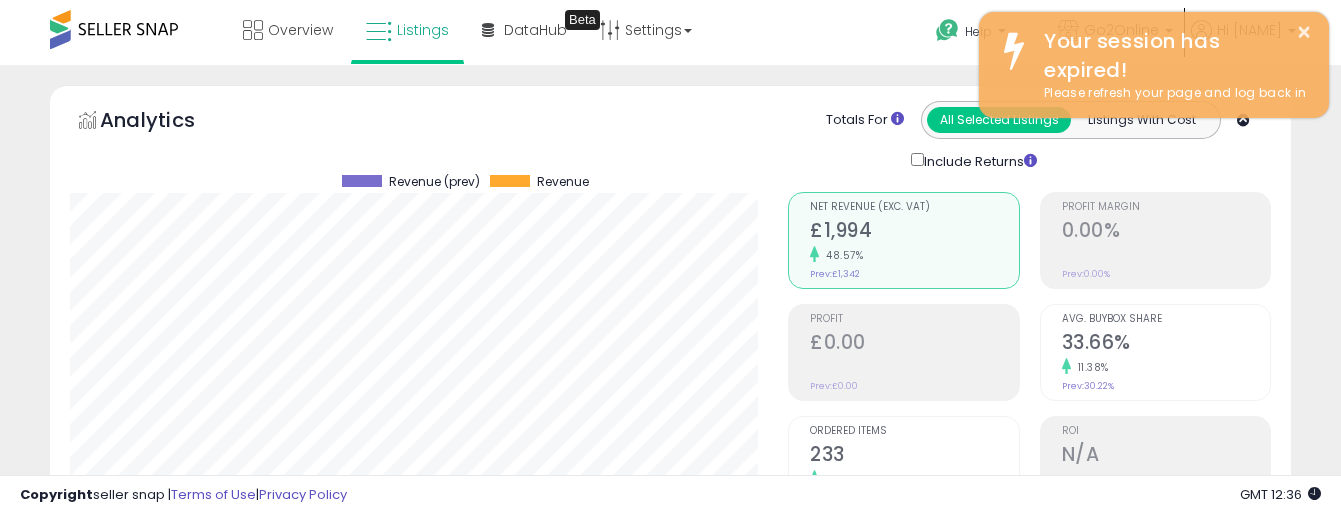 select on "**********" 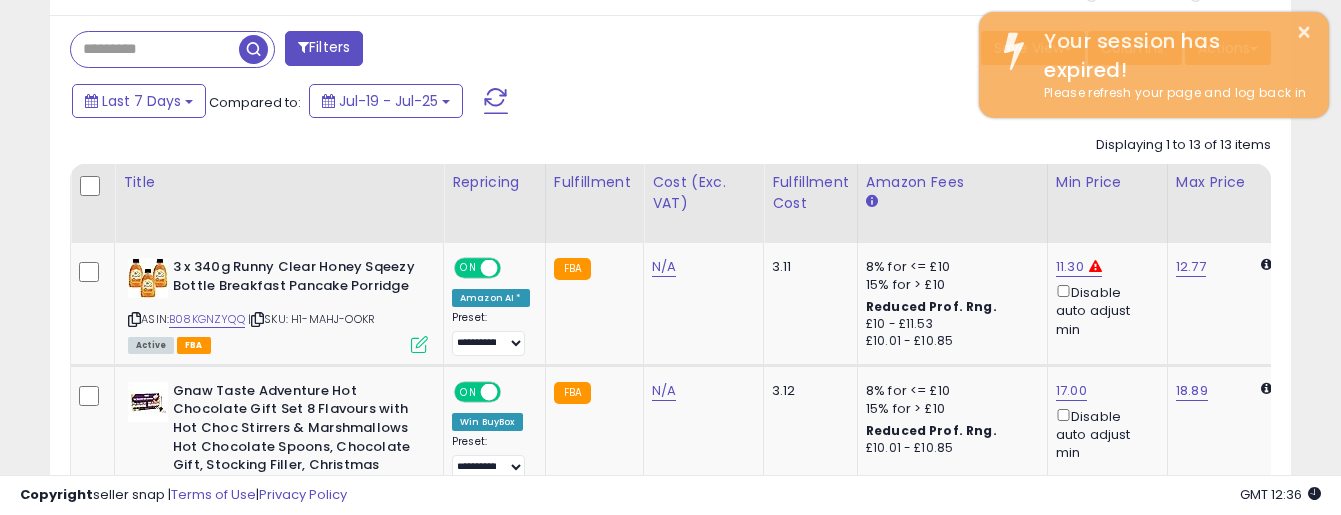 scroll, scrollTop: 807, scrollLeft: 0, axis: vertical 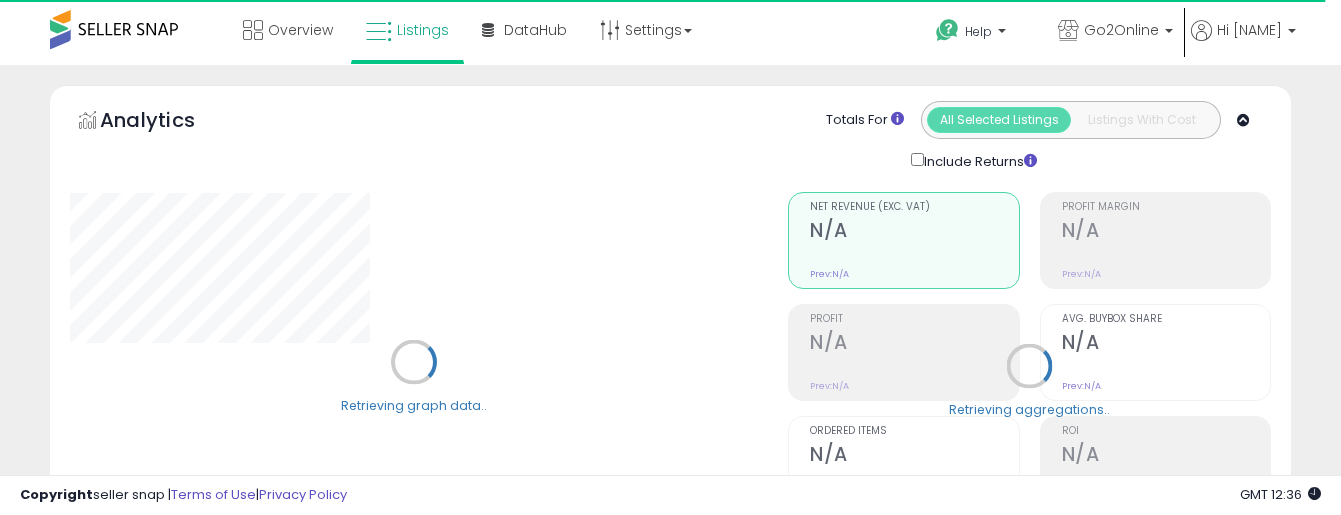 select on "**" 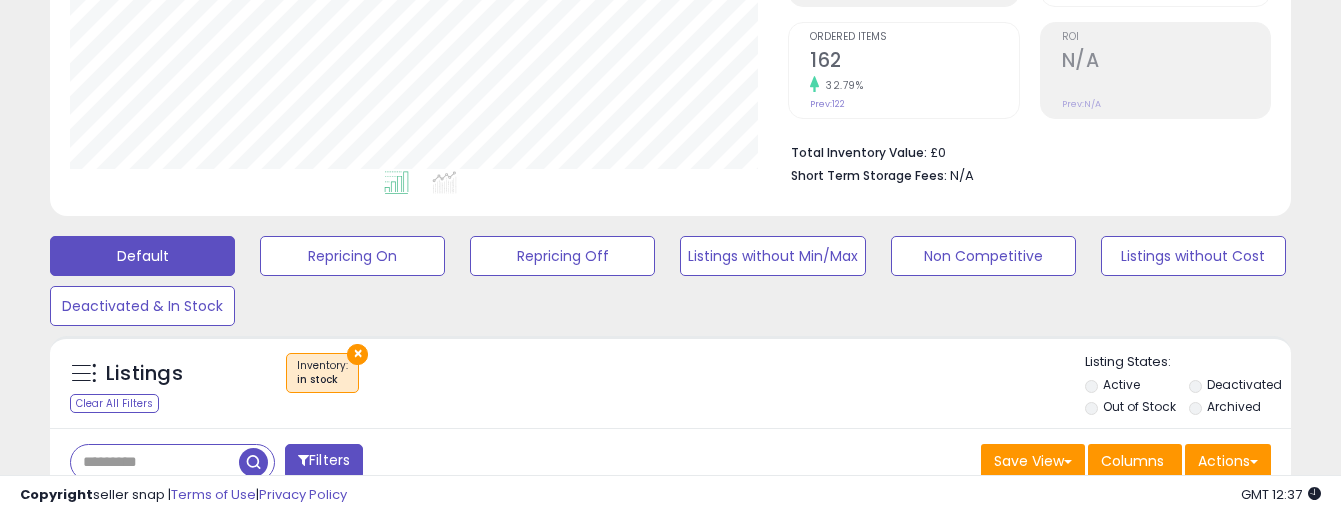 scroll, scrollTop: 446, scrollLeft: 0, axis: vertical 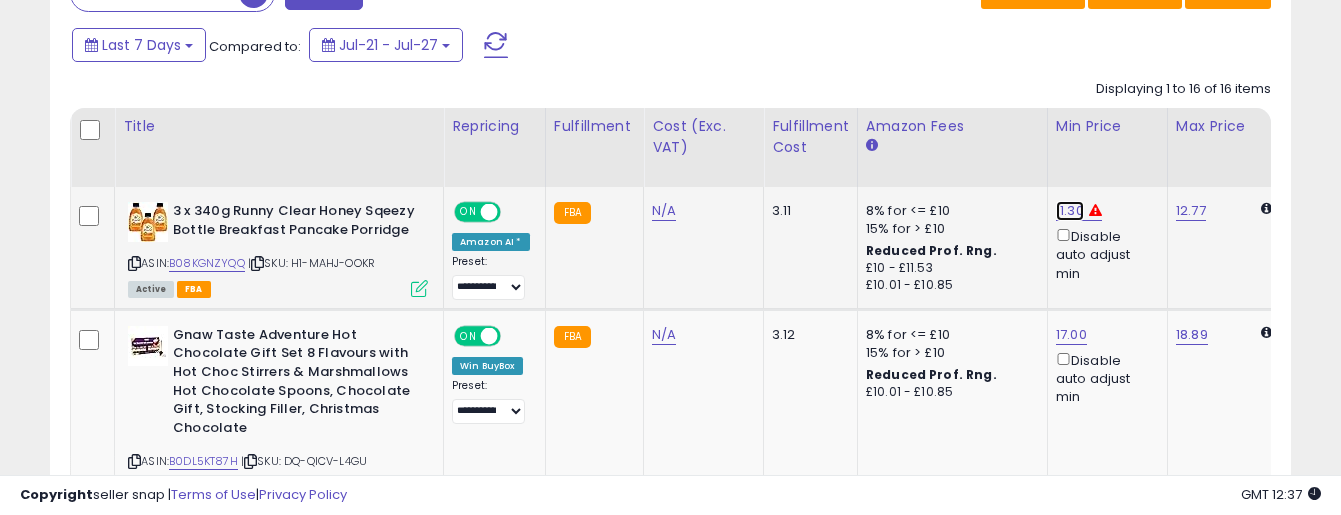 click on "11.30" at bounding box center [1070, 211] 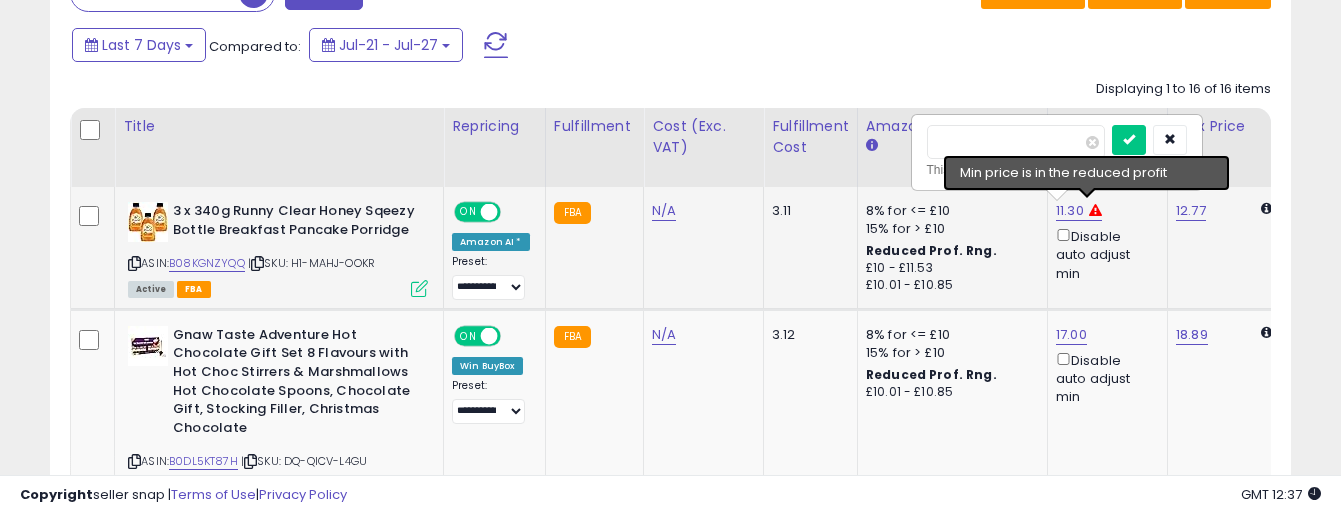 type on "*" 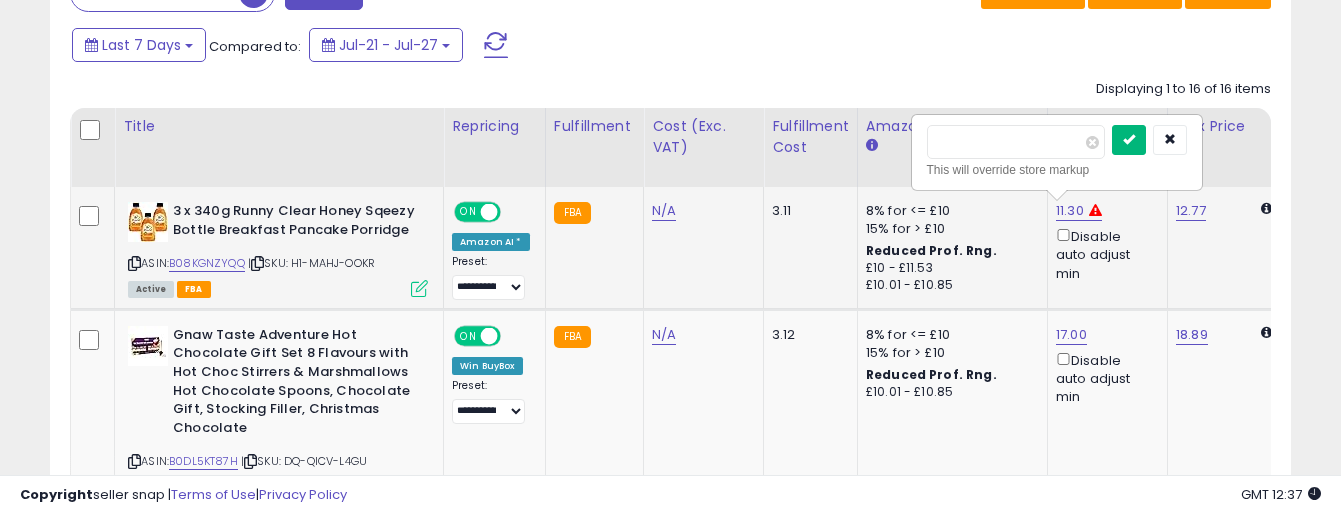 type on "*****" 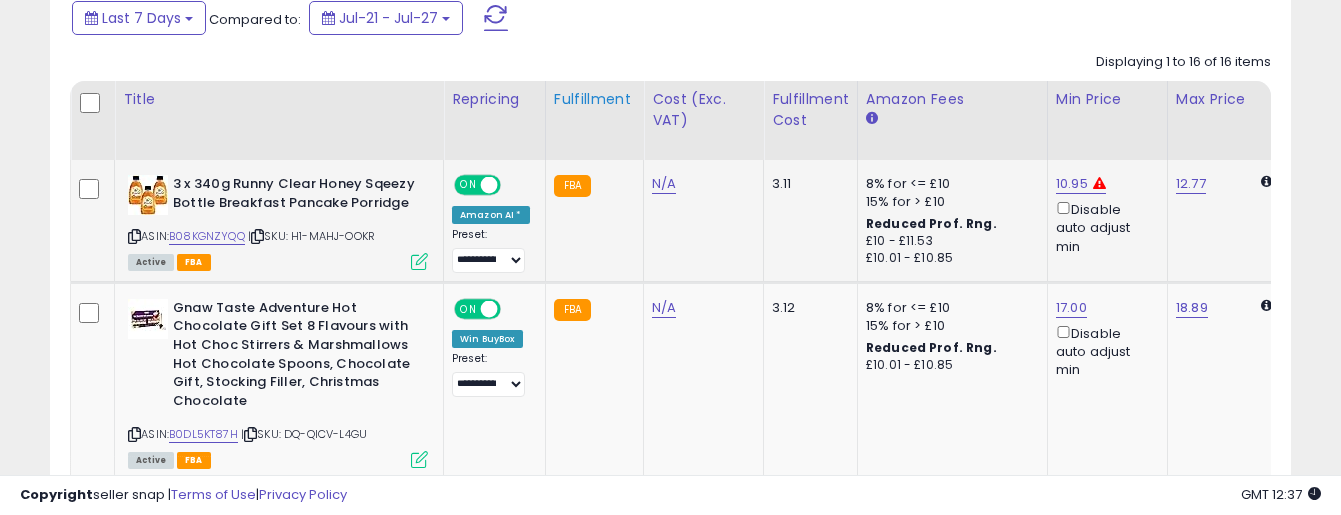 scroll, scrollTop: 856, scrollLeft: 0, axis: vertical 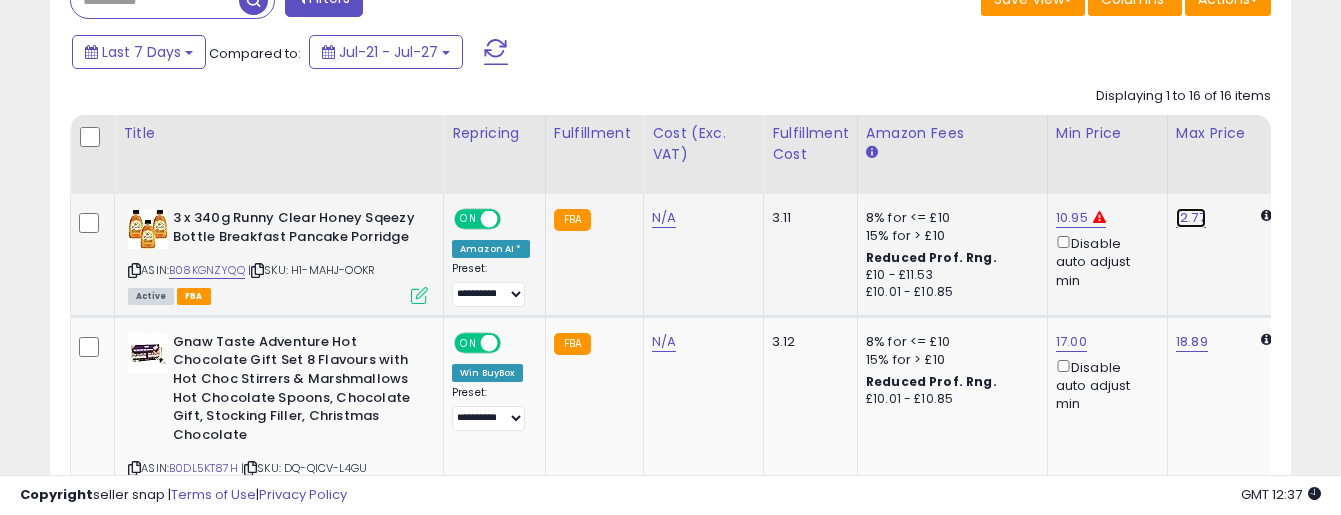 click on "12.77" at bounding box center (1191, 218) 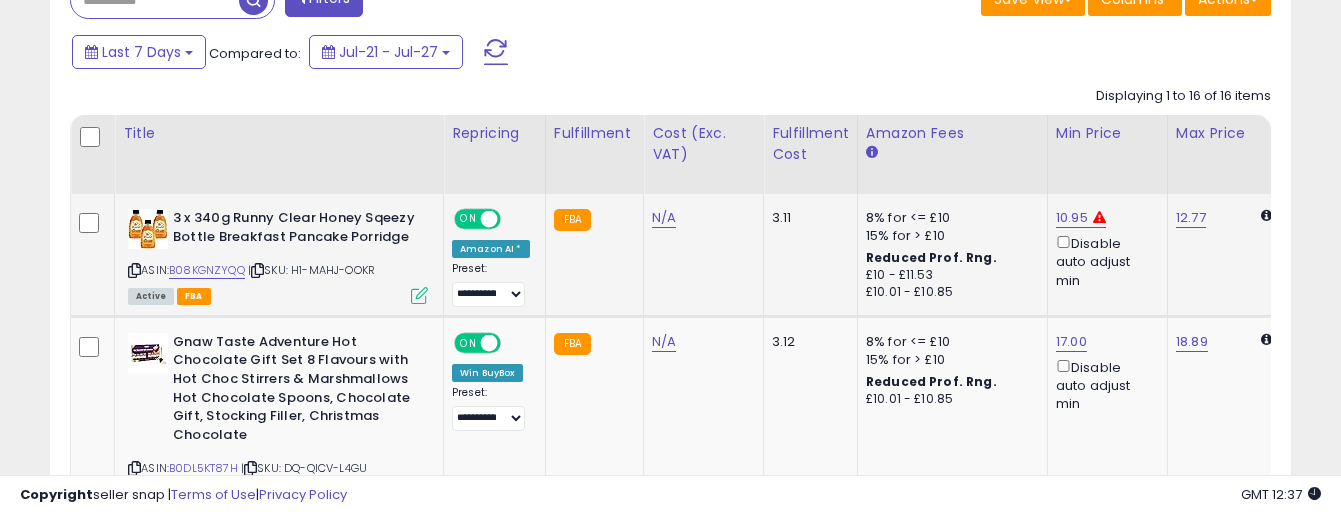 scroll, scrollTop: 0, scrollLeft: 88, axis: horizontal 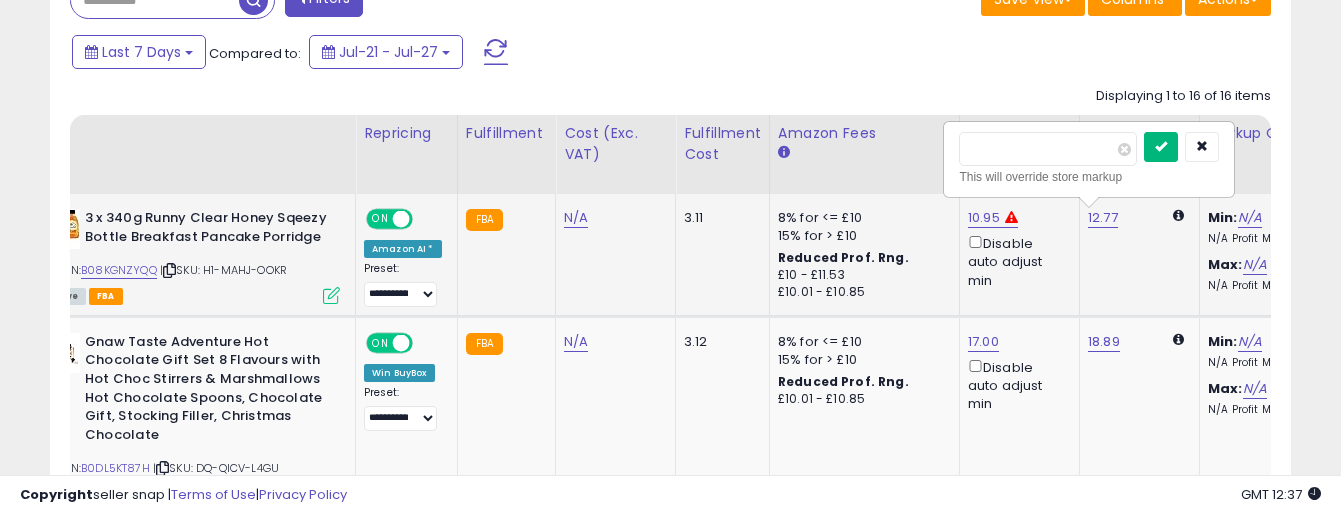 type on "**" 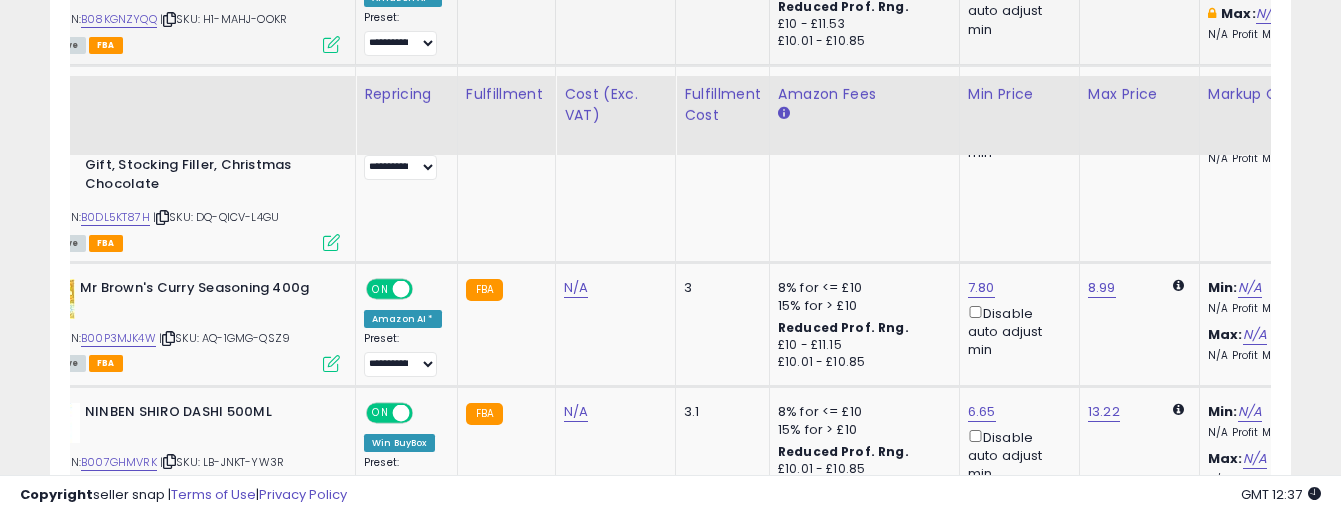scroll, scrollTop: 1203, scrollLeft: 0, axis: vertical 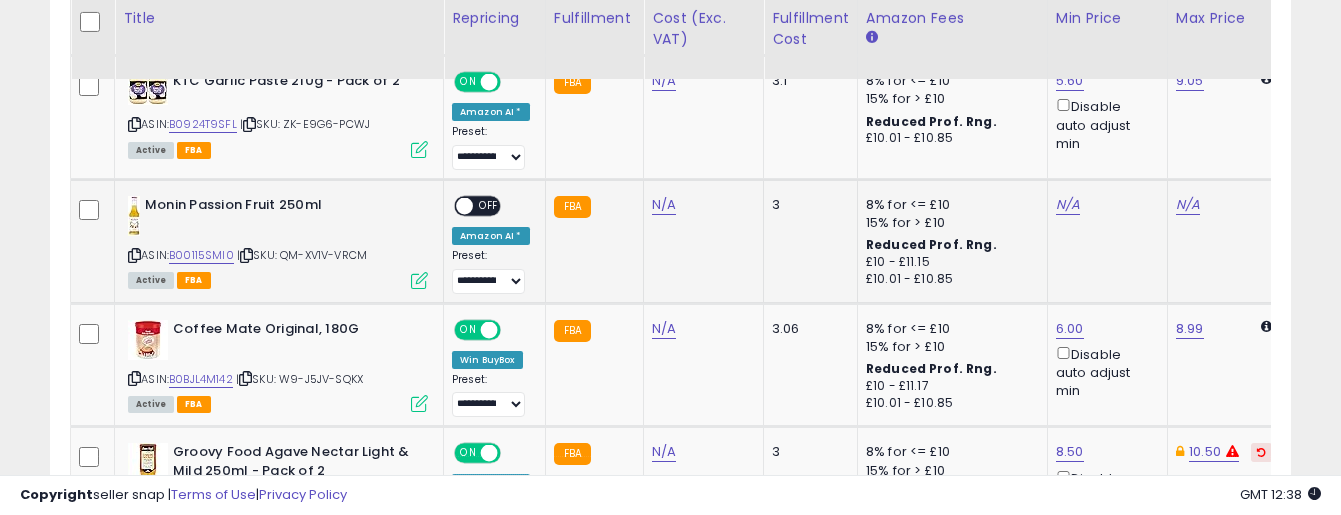 click at bounding box center [464, 206] 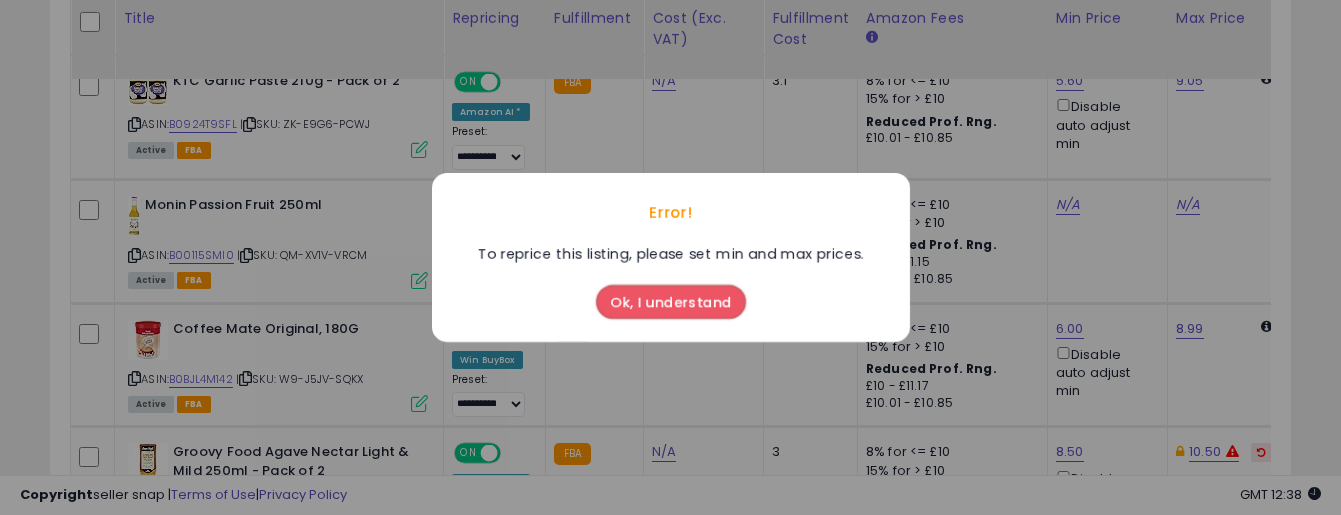click on "Ok, I understand" at bounding box center [671, 302] 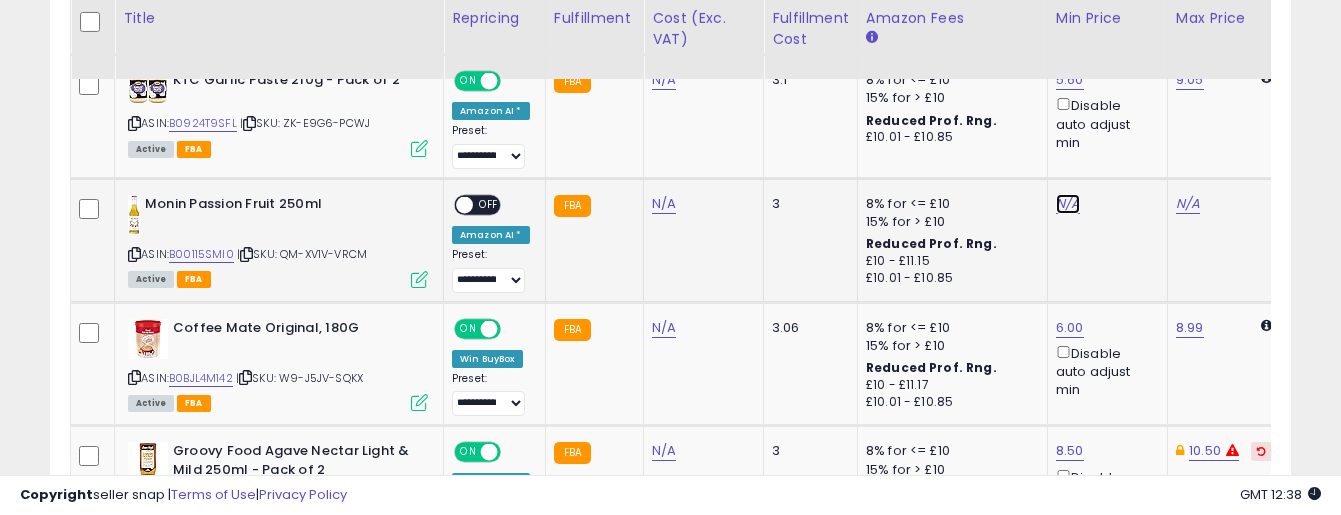 click on "N/A" at bounding box center (1068, 204) 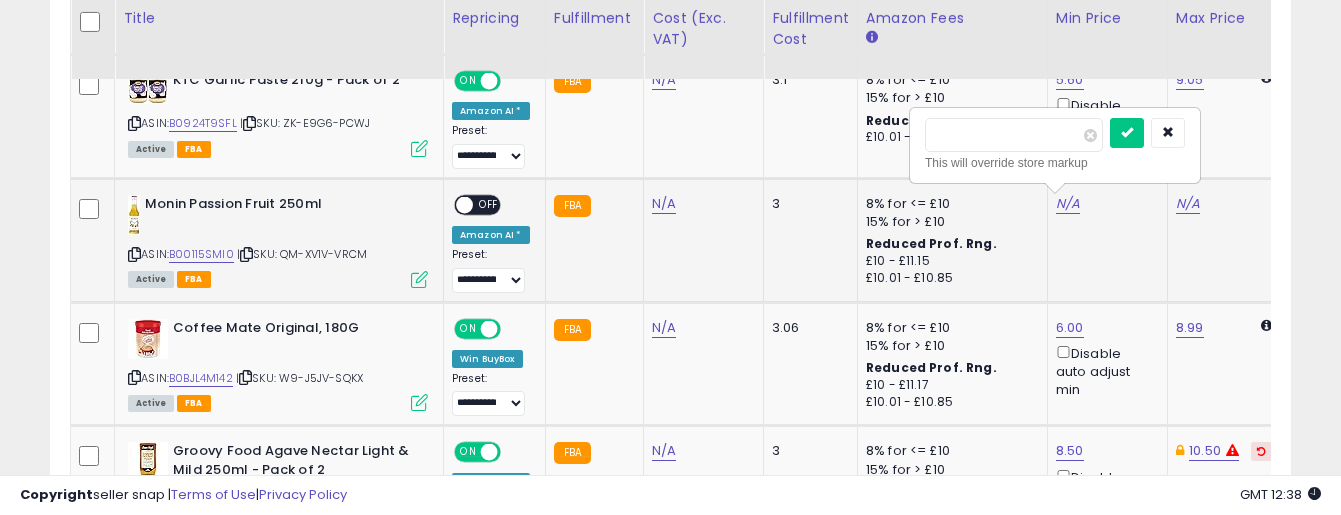 type on "*" 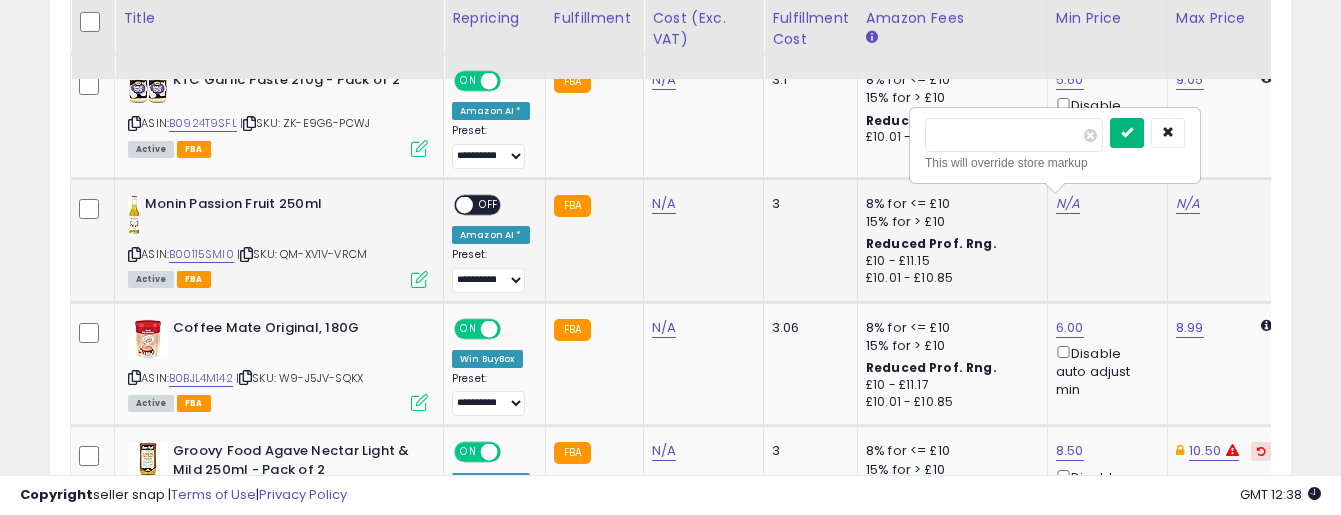 click at bounding box center [1127, 133] 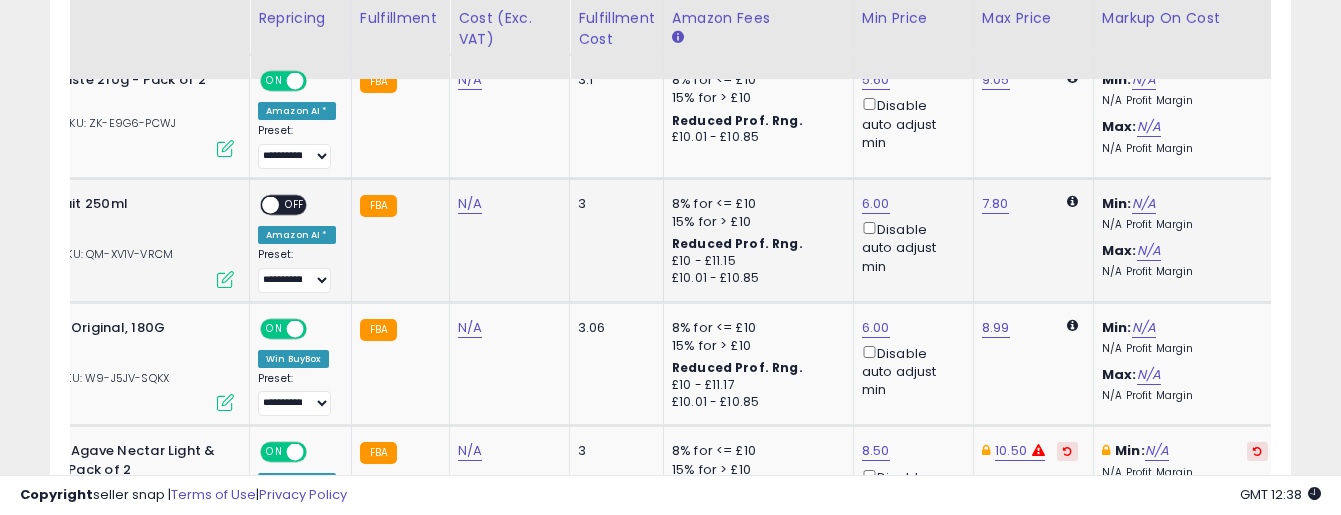 click on "ON   OFF" at bounding box center (283, 204) 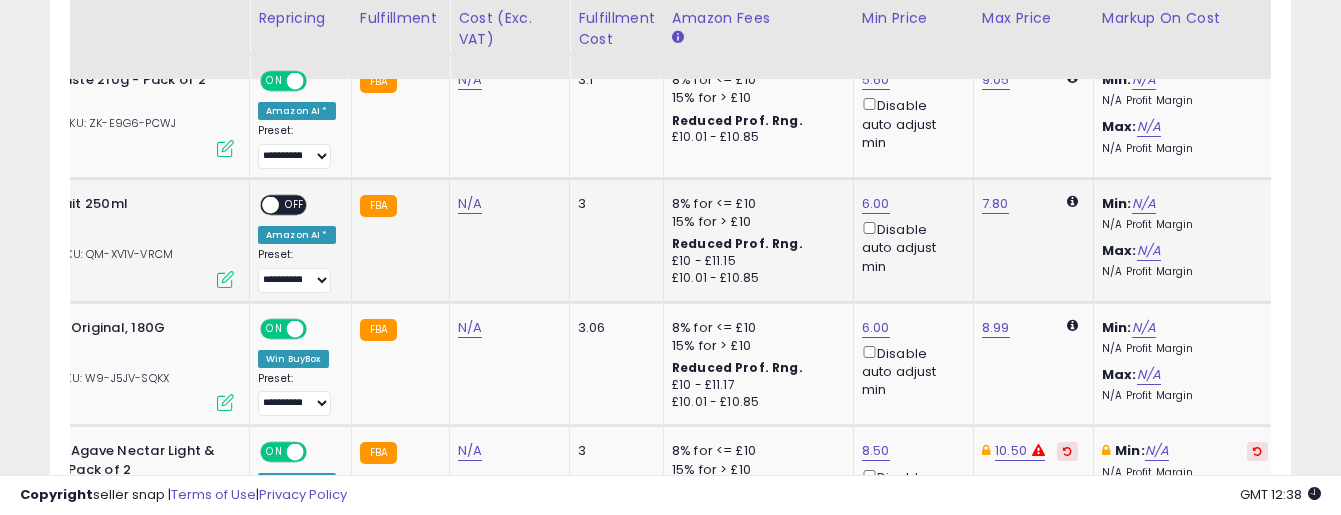 click at bounding box center (270, 205) 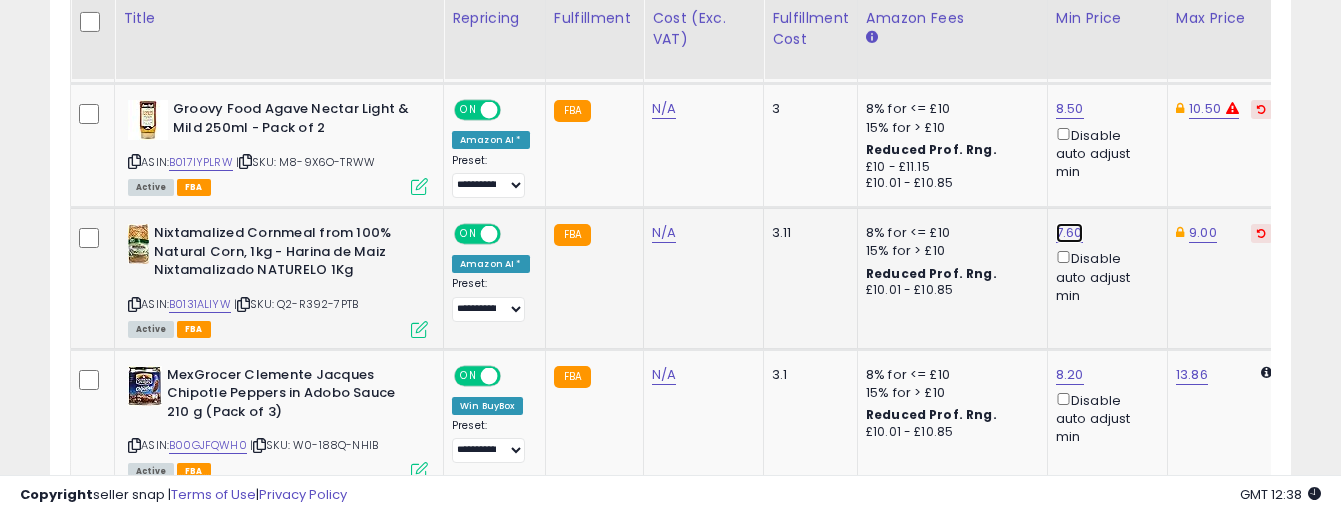 click on "7.60" at bounding box center (1072, -1150) 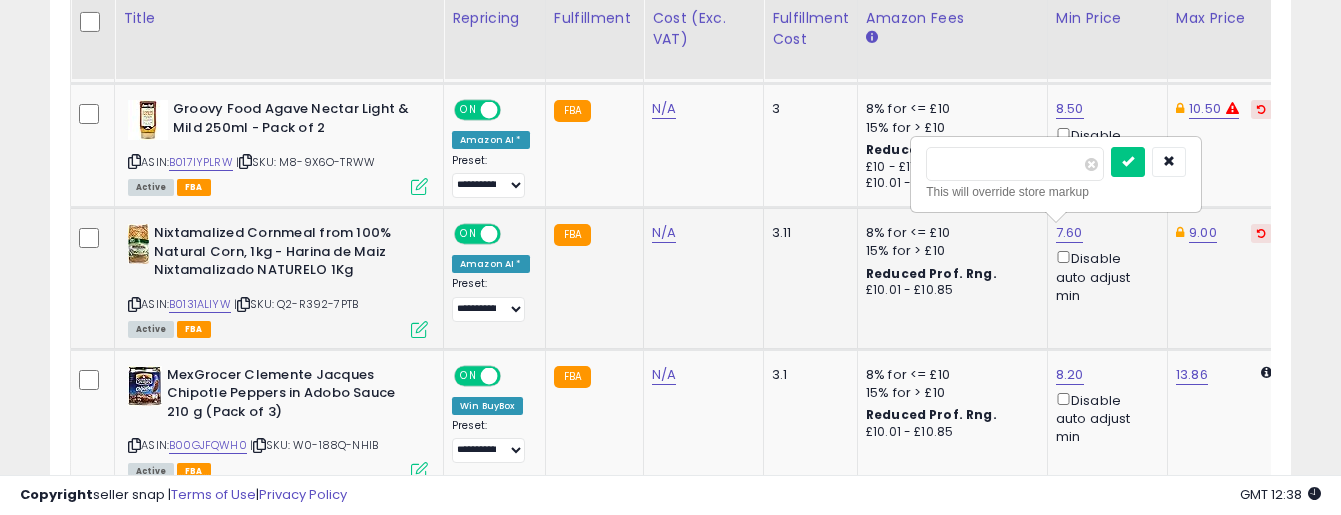type on "*" 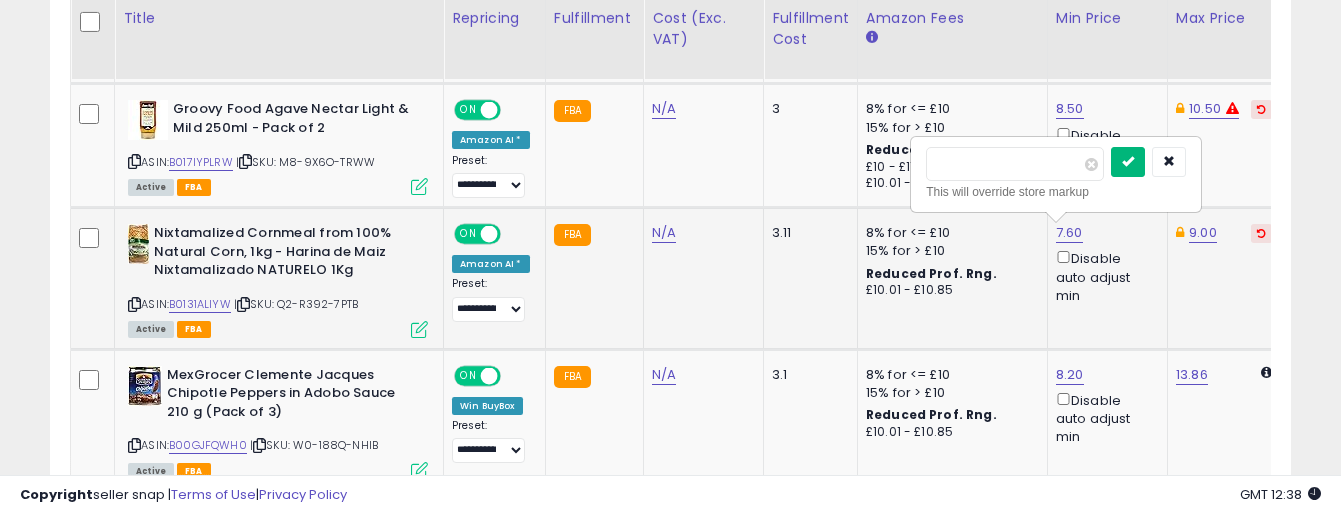 type on "*" 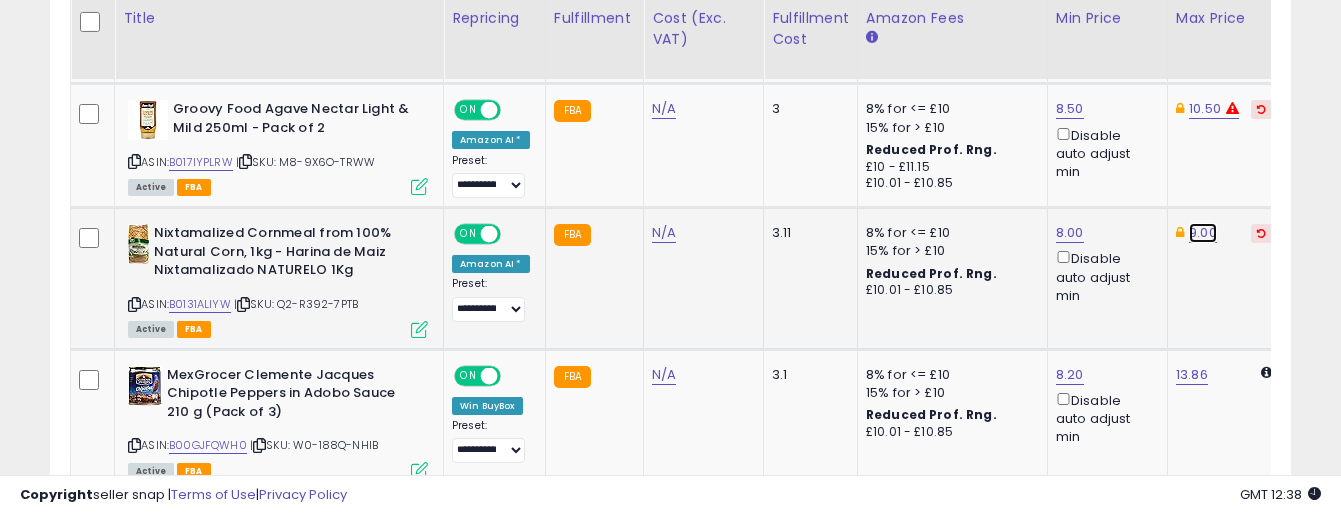 click on "9.00" at bounding box center (1205, -1150) 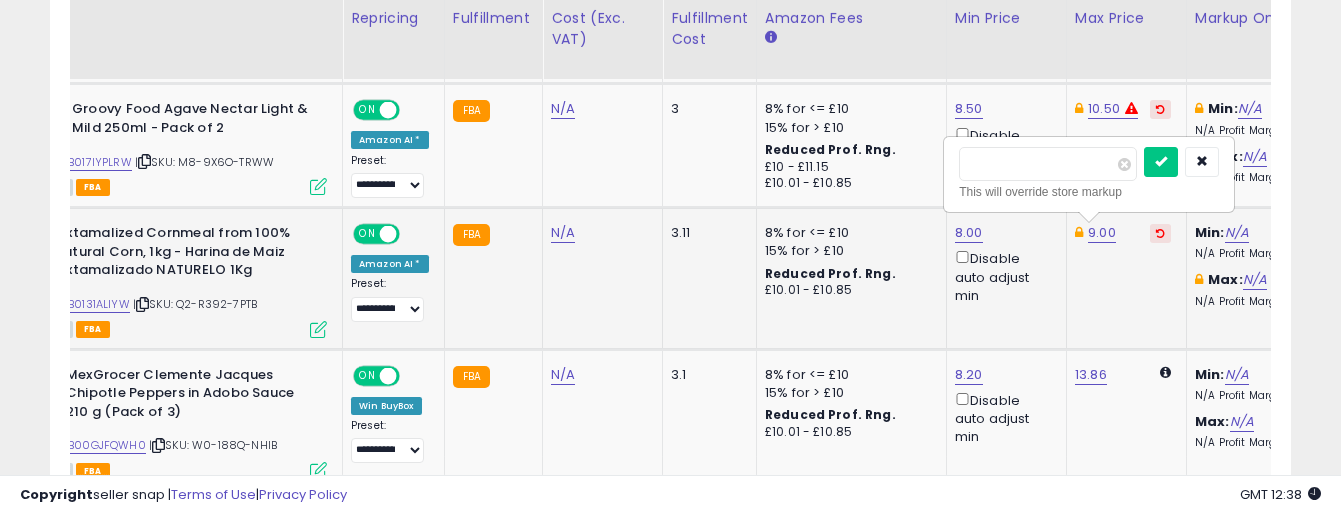 type on "*" 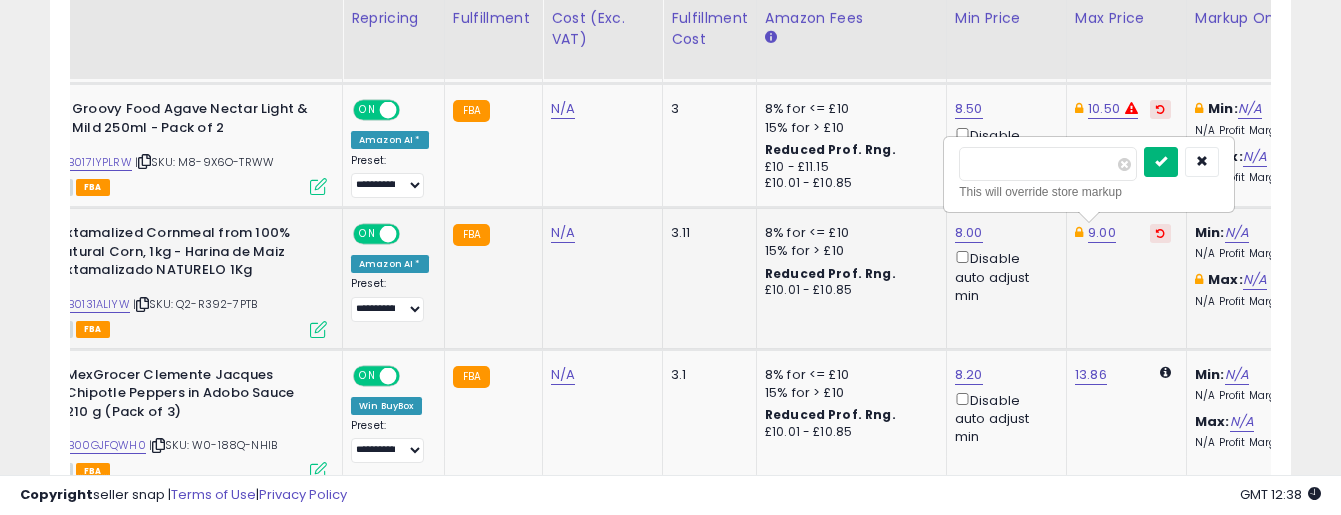 type on "**" 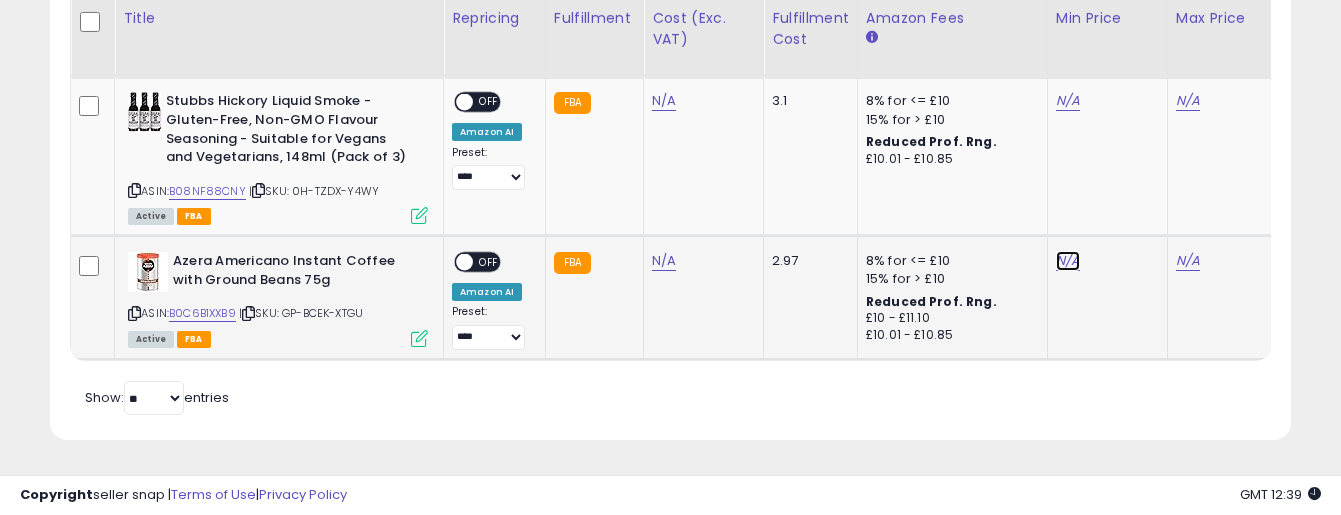 click on "N/A" at bounding box center [1068, 101] 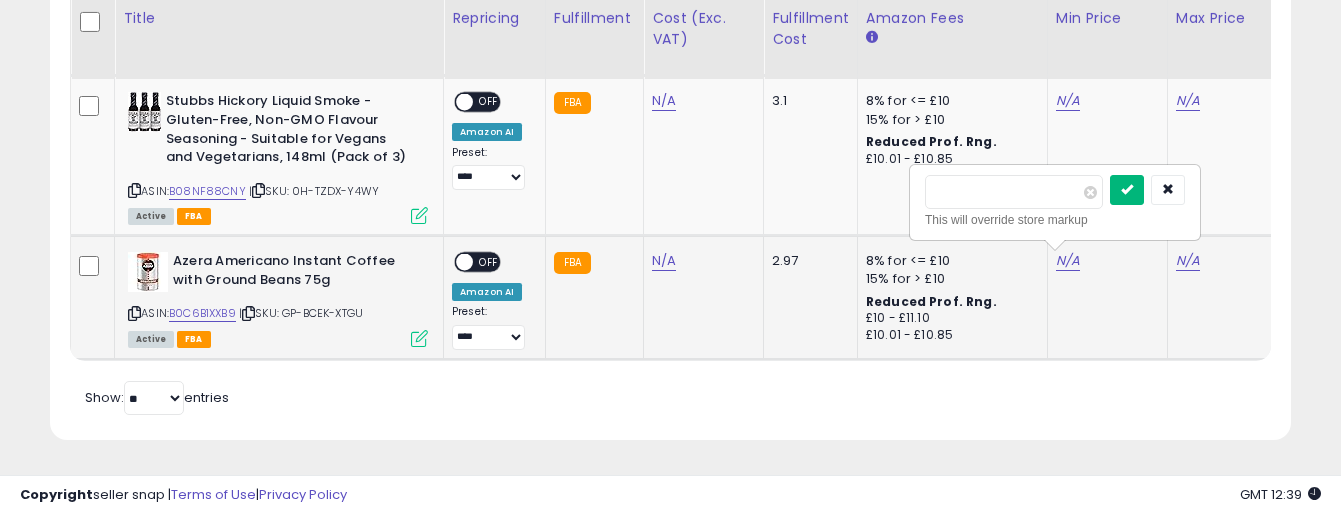 type on "****" 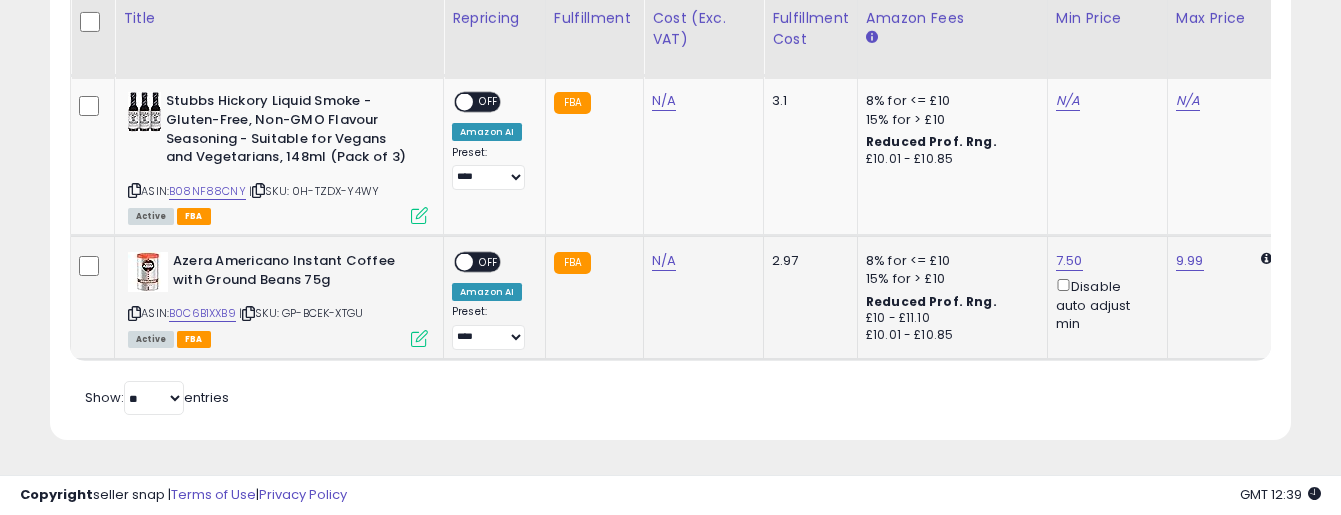 click at bounding box center (464, 262) 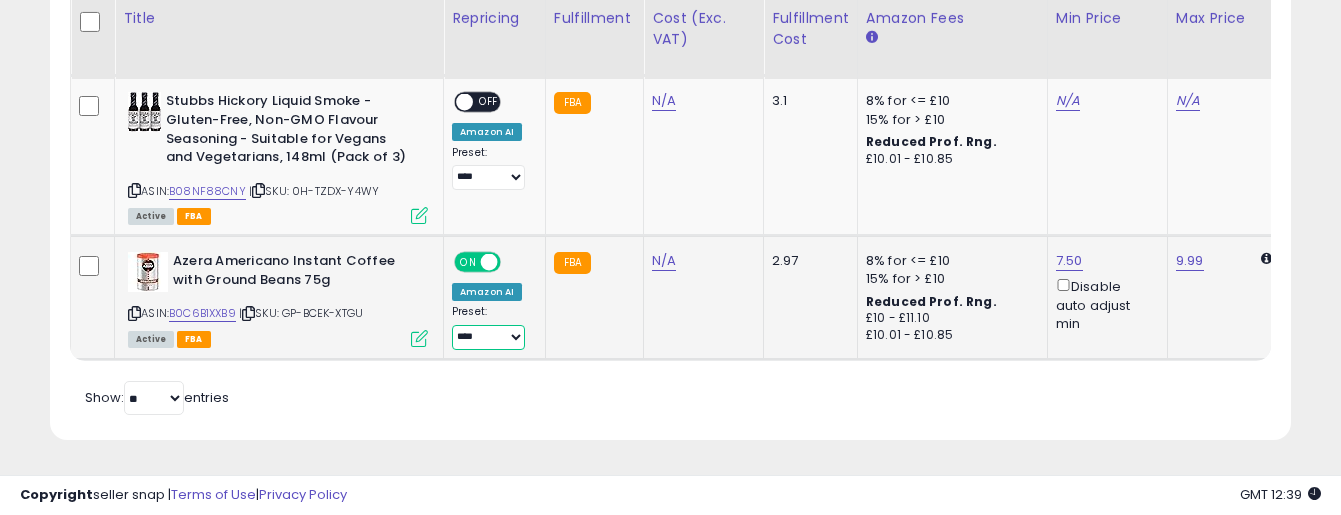 click on "**********" at bounding box center [488, 337] 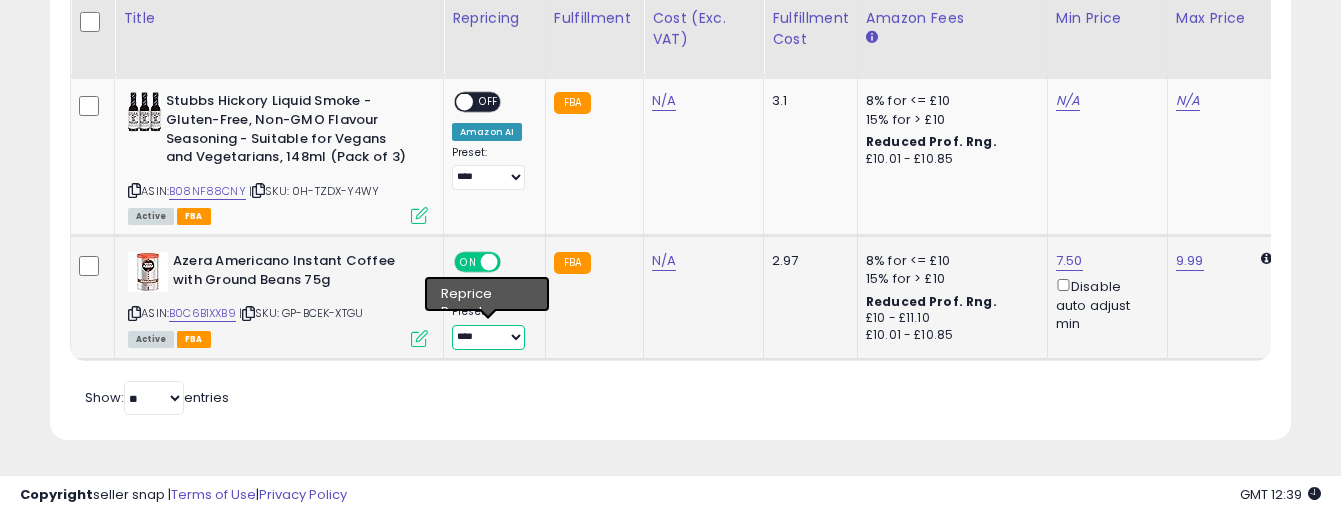 select on "**********" 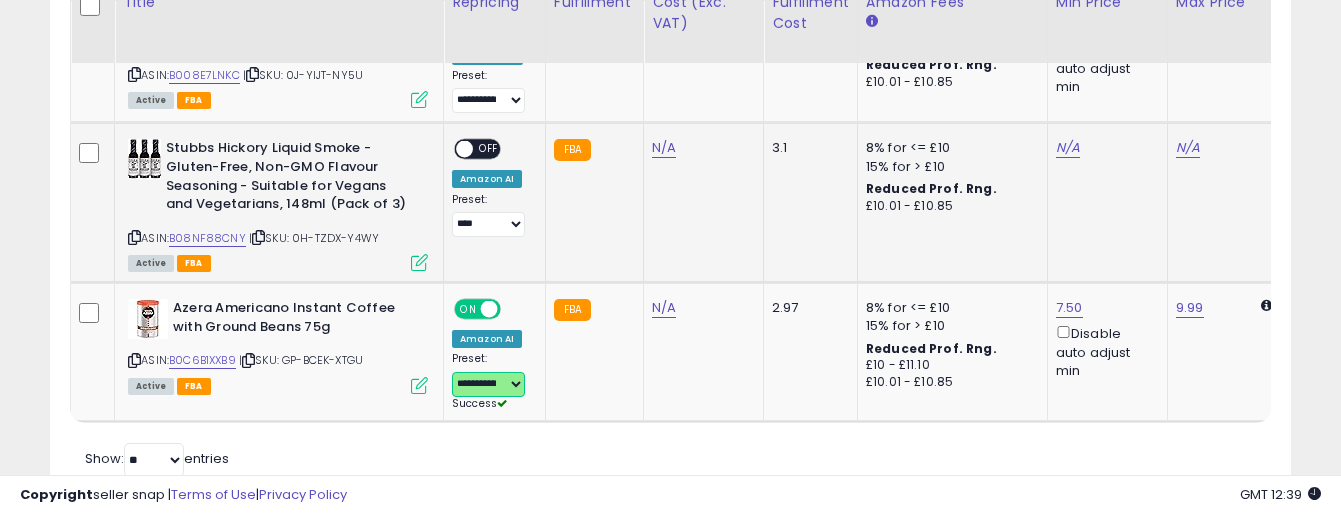 scroll, scrollTop: 2823, scrollLeft: 0, axis: vertical 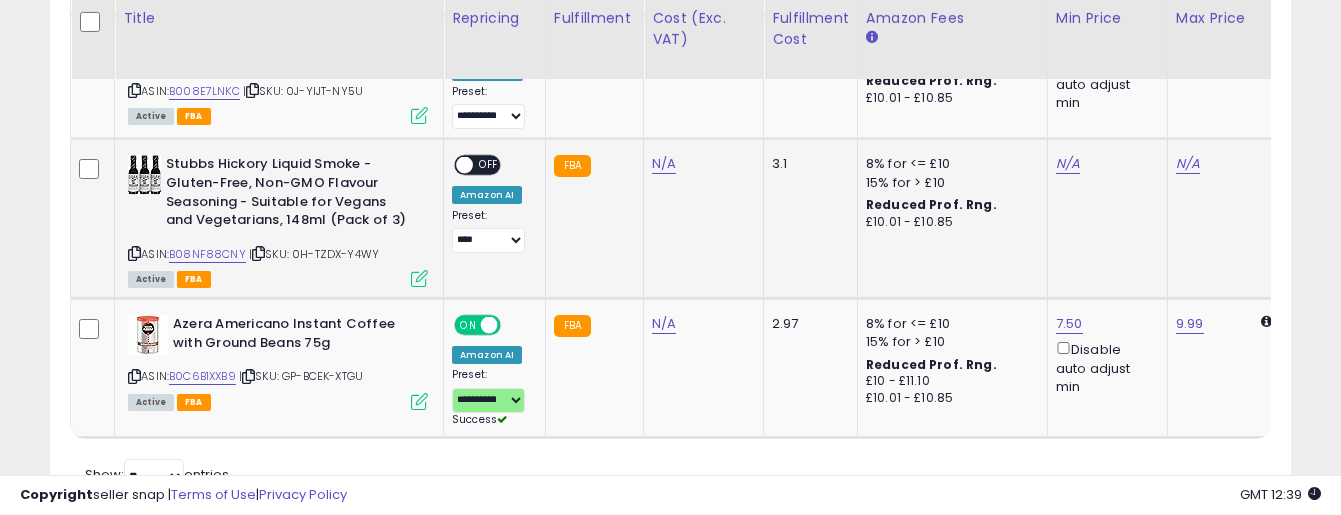 click at bounding box center [464, 165] 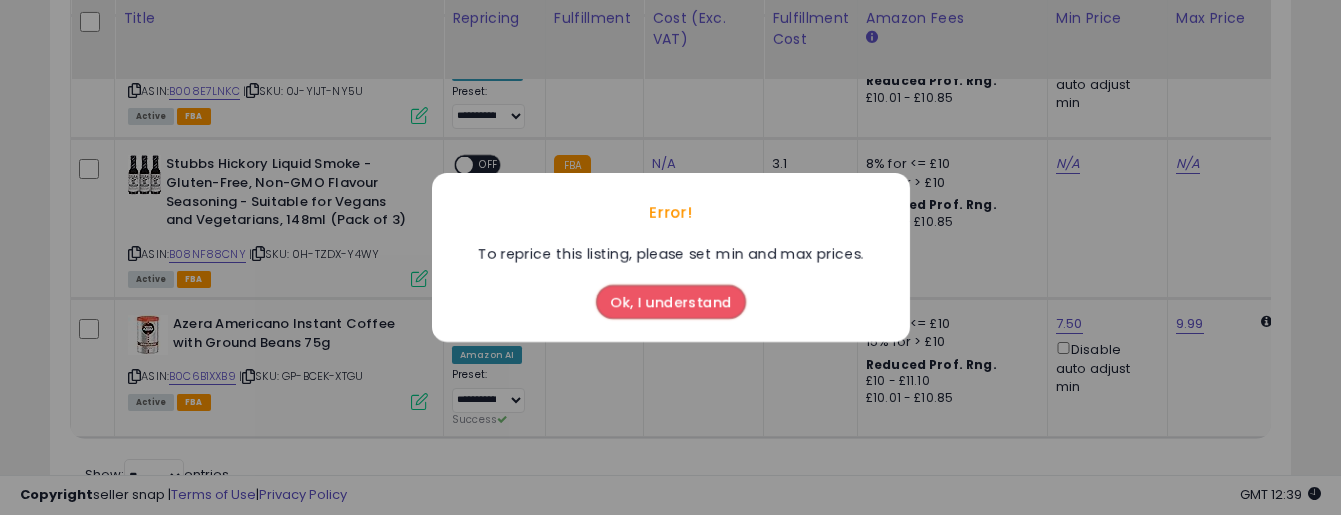 click on "Ok, I understand" at bounding box center (671, 302) 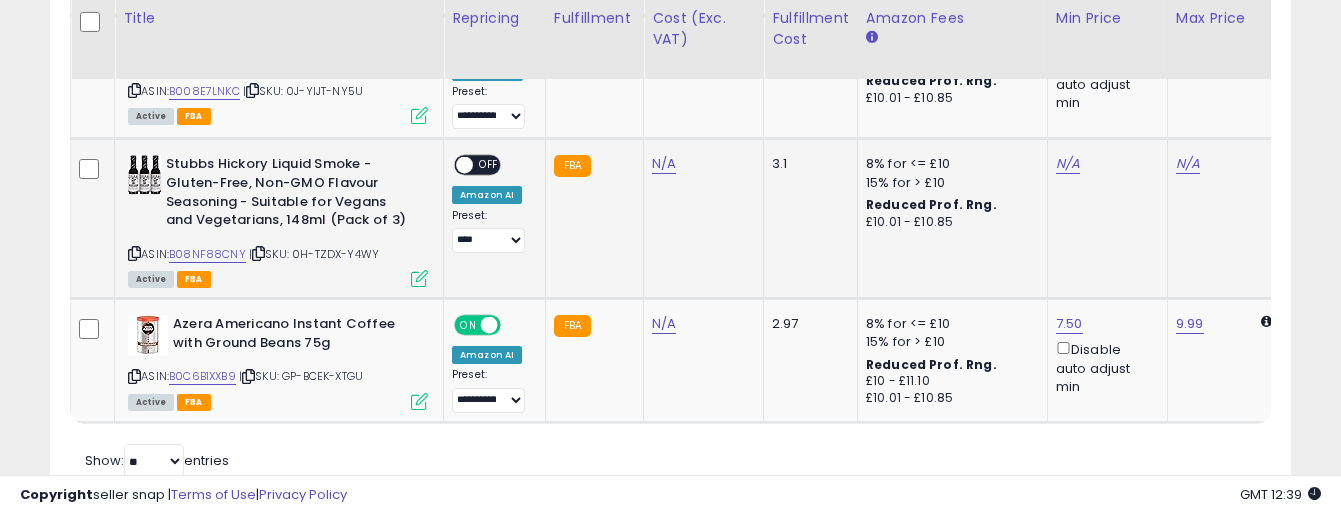 scroll, scrollTop: 0, scrollLeft: 155, axis: horizontal 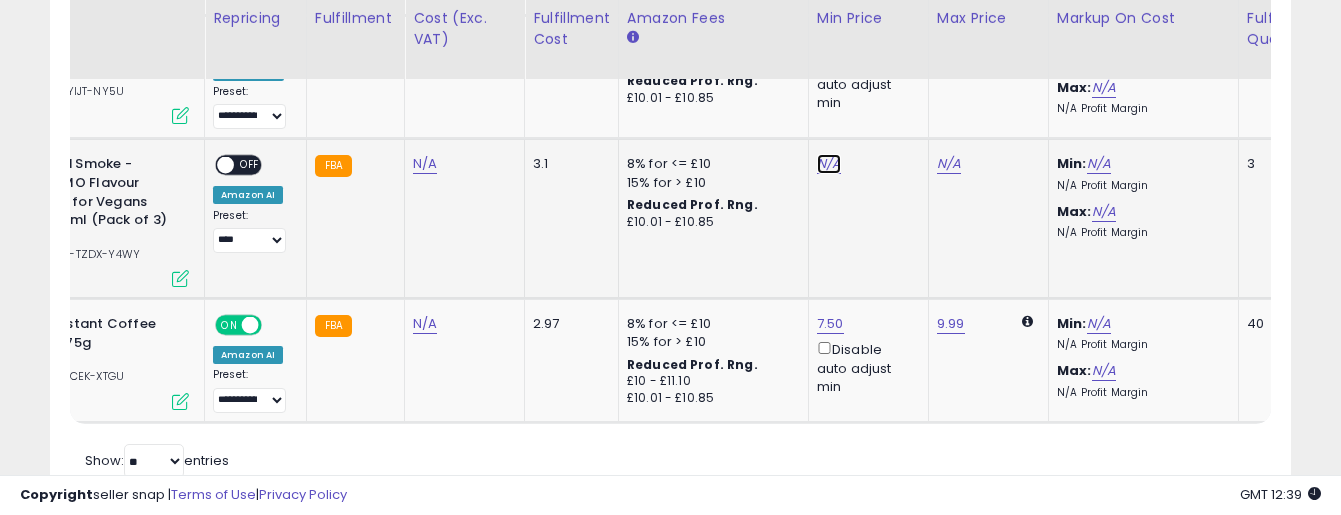click on "N/A" at bounding box center [829, 164] 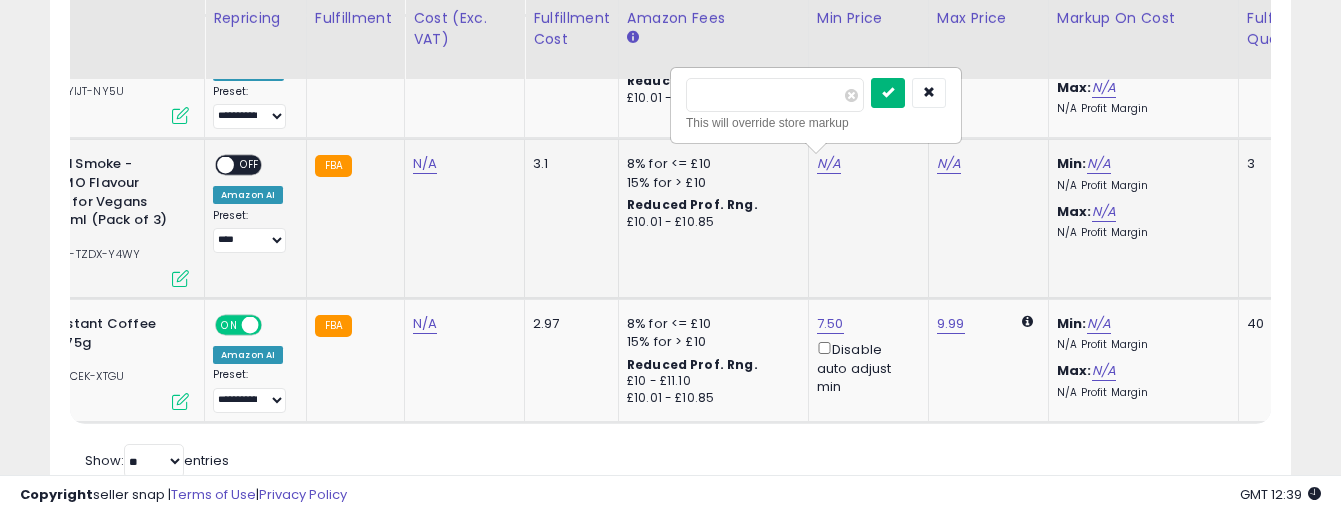 type on "****" 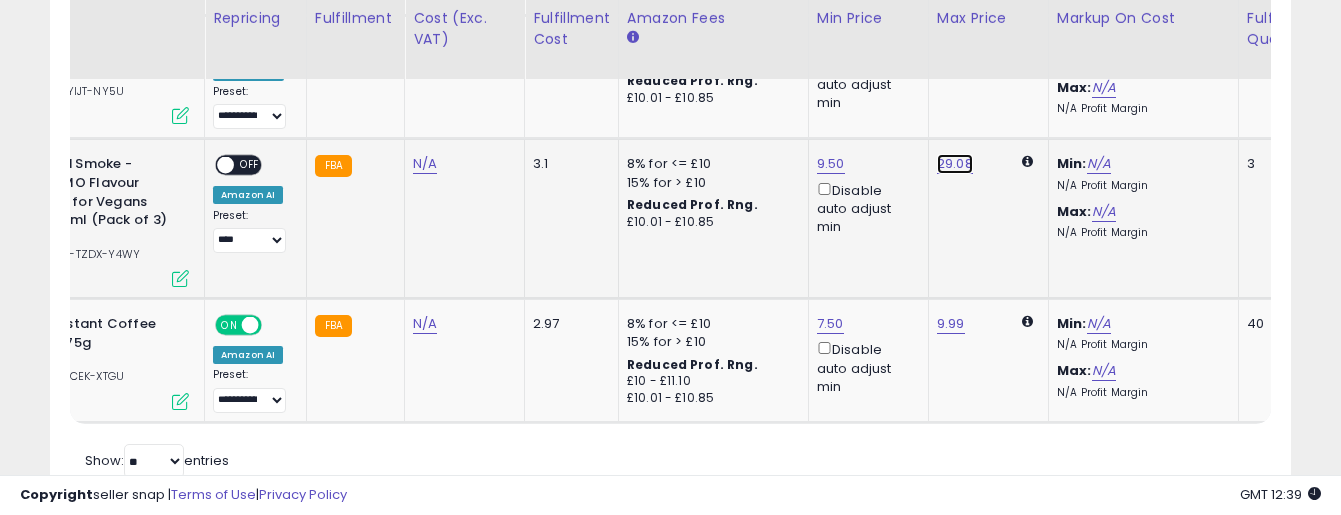 click on "29.08" at bounding box center (953, -1625) 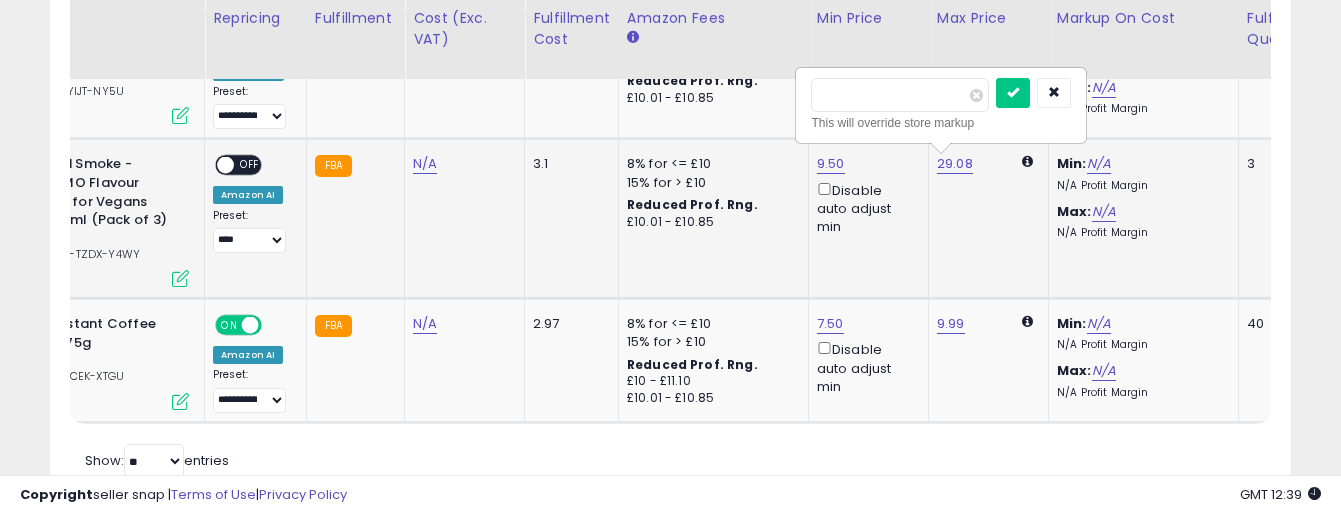 type on "*" 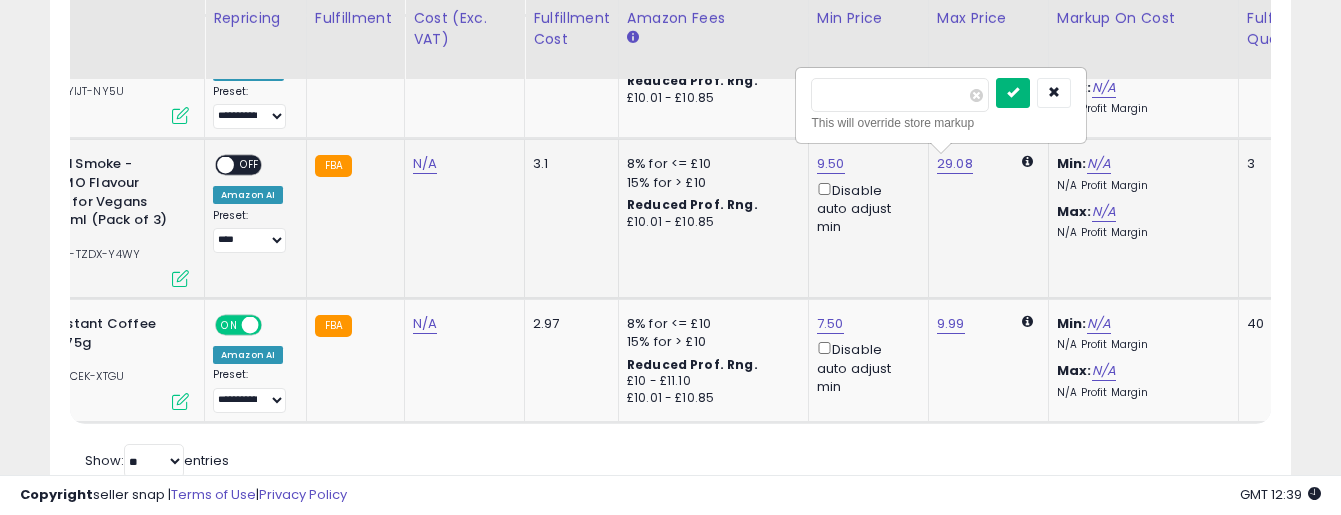 type on "**" 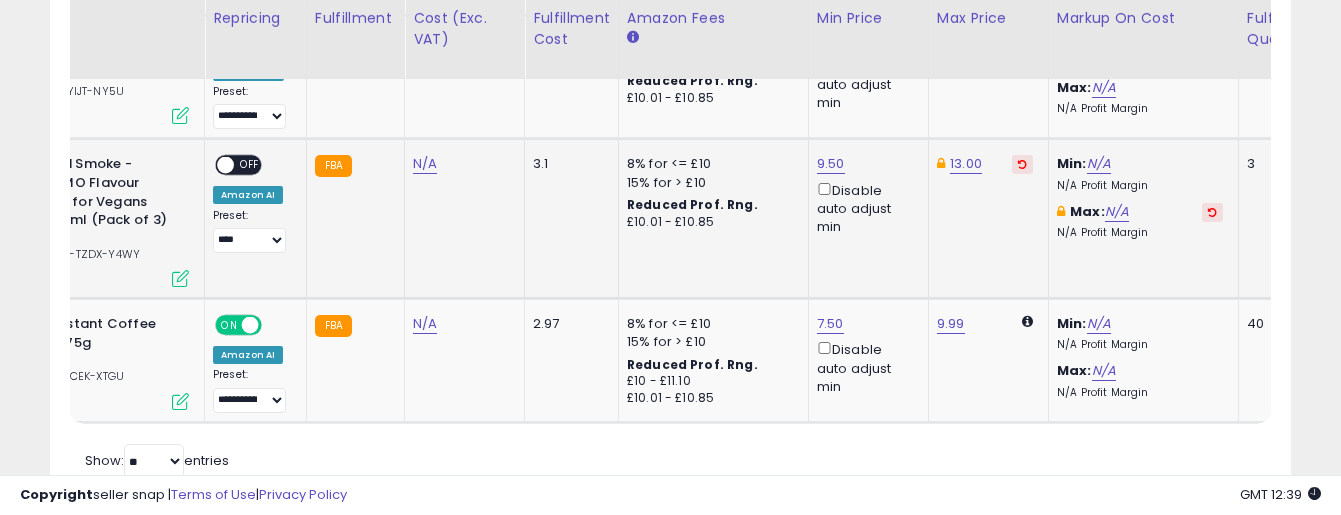 click on "ON   OFF" at bounding box center [216, 165] 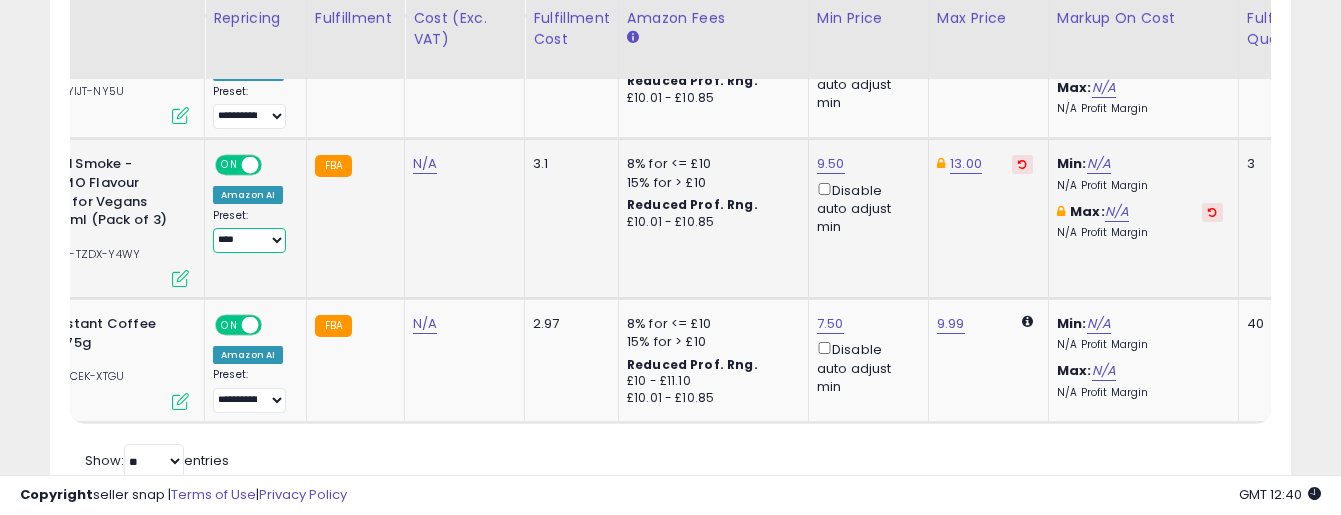 click on "**********" at bounding box center (249, 240) 